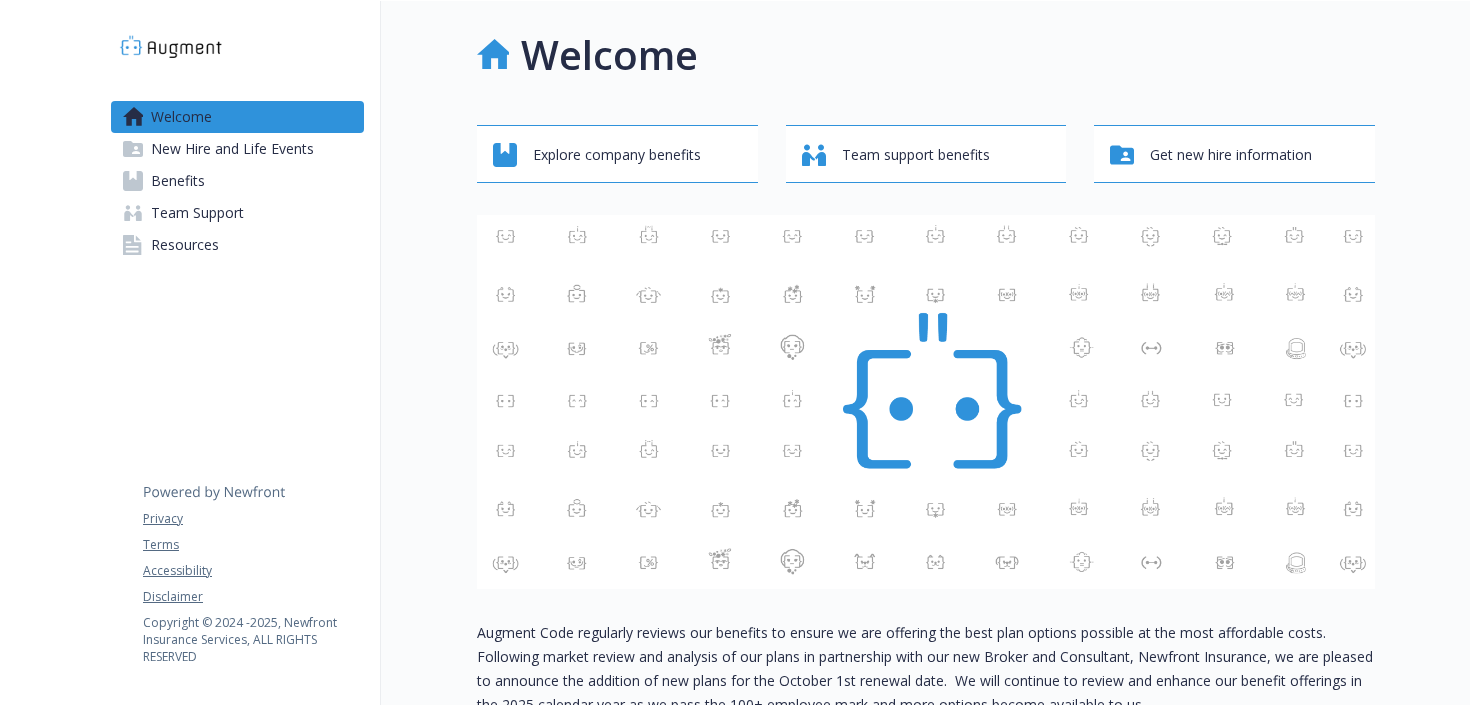 scroll, scrollTop: 0, scrollLeft: 0, axis: both 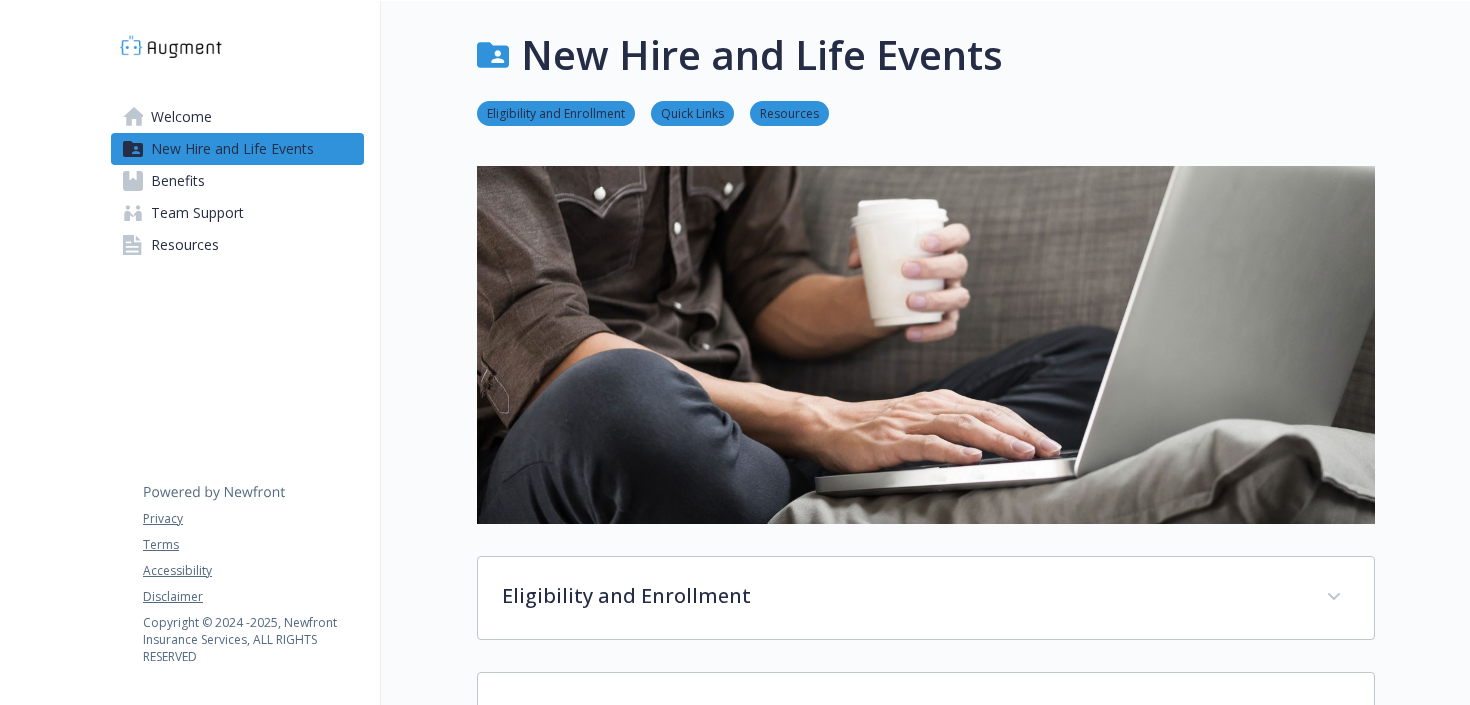 click on "Benefits" at bounding box center [237, 181] 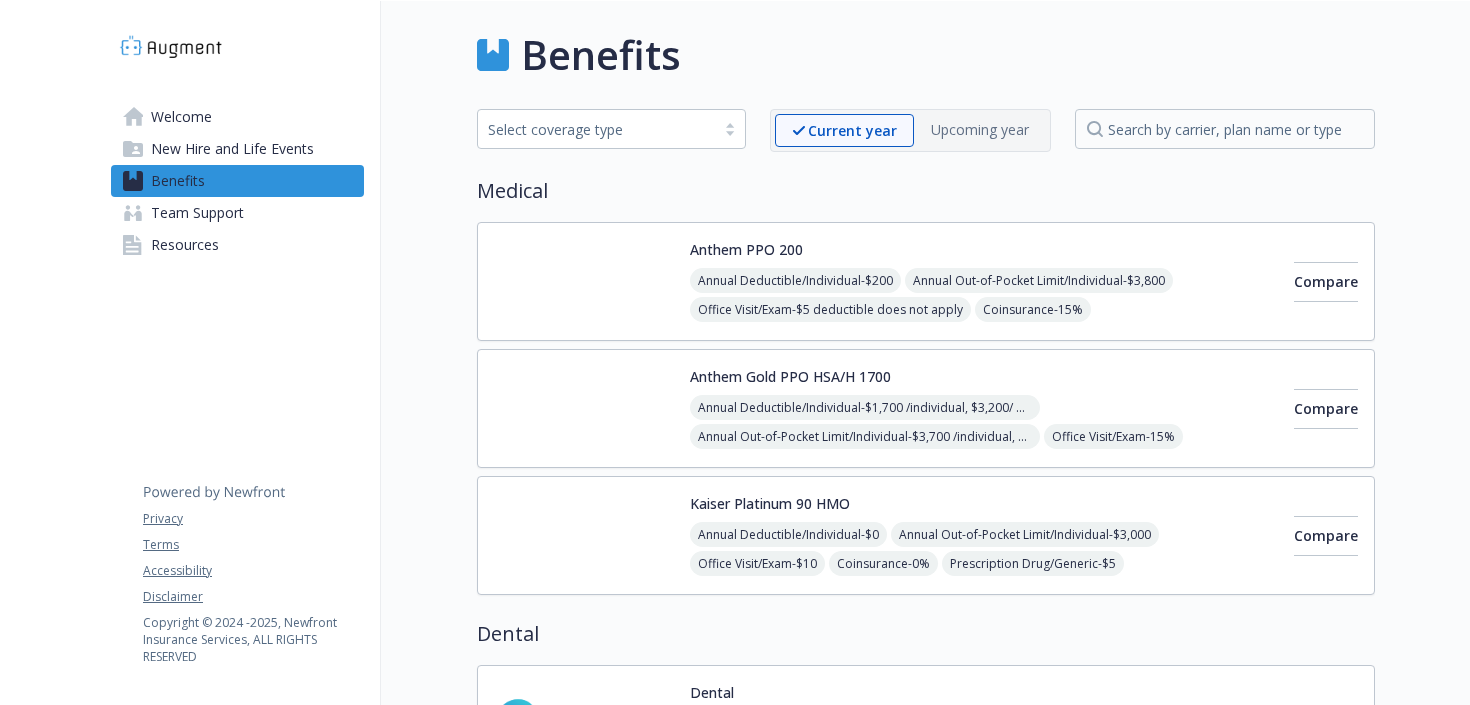 scroll, scrollTop: 333, scrollLeft: 0, axis: vertical 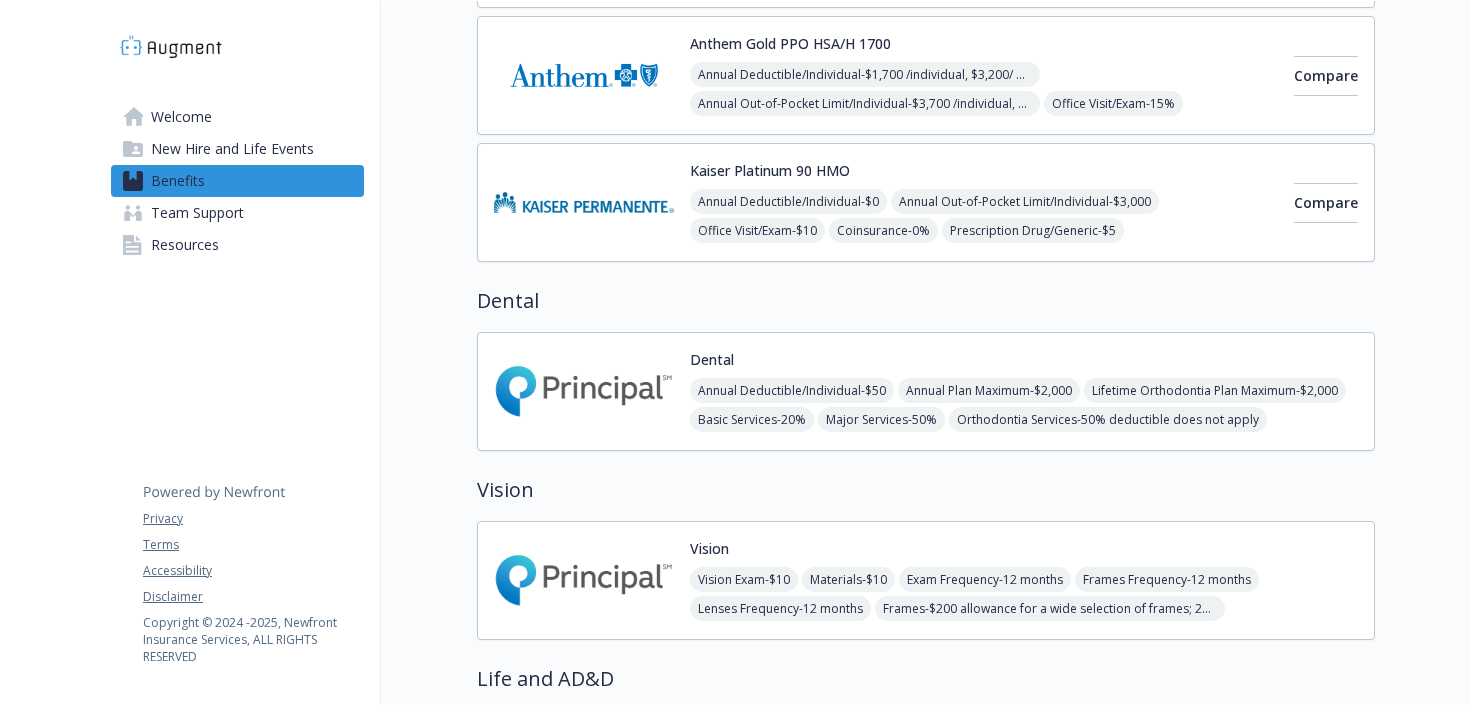 click at bounding box center [584, 391] 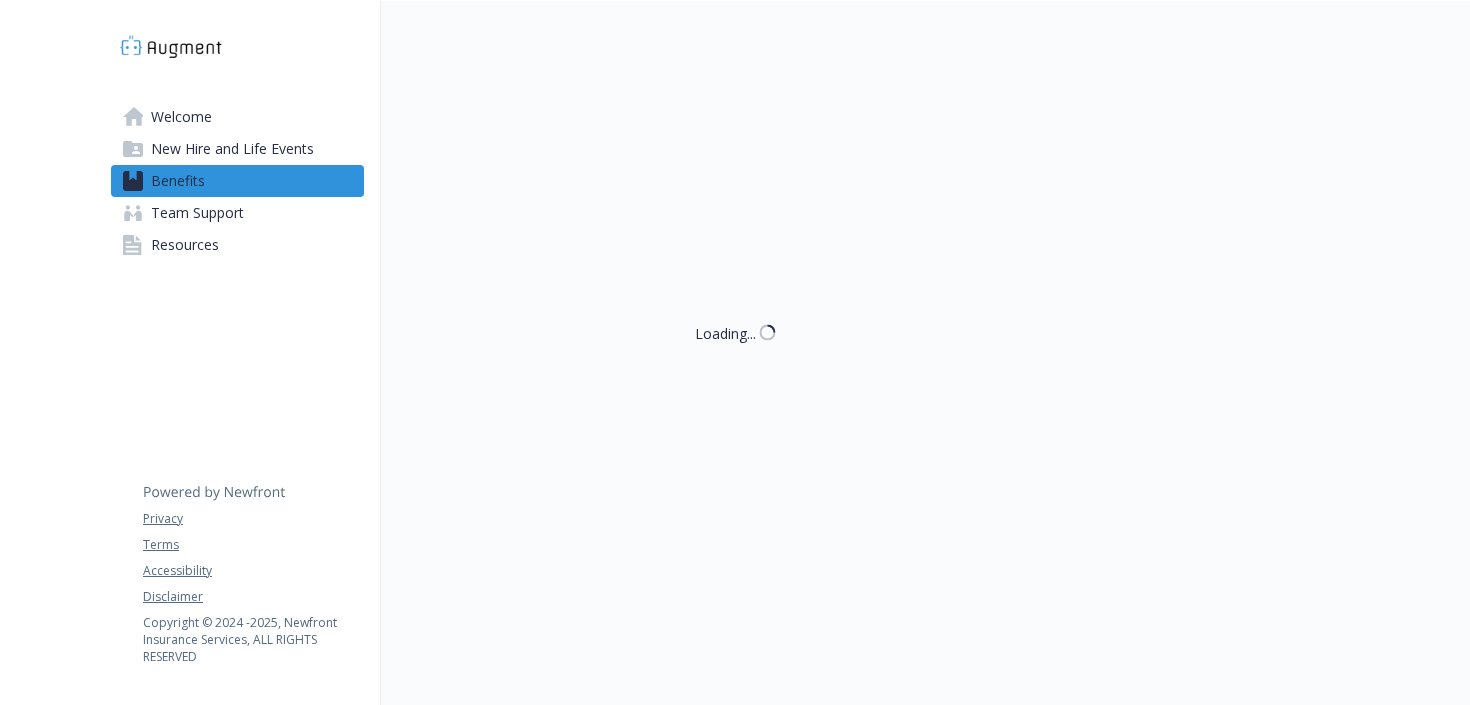 scroll, scrollTop: 333, scrollLeft: 0, axis: vertical 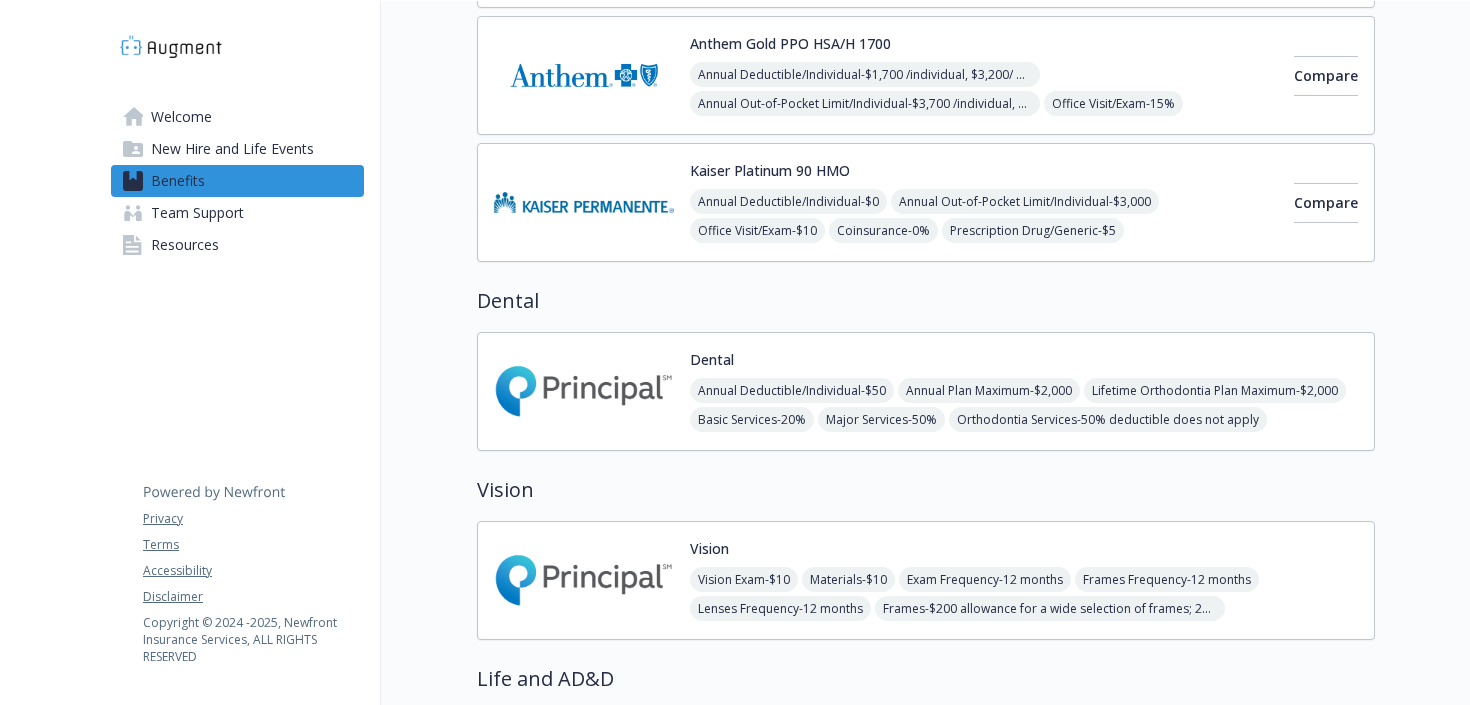 click on "Team Support" at bounding box center [237, 213] 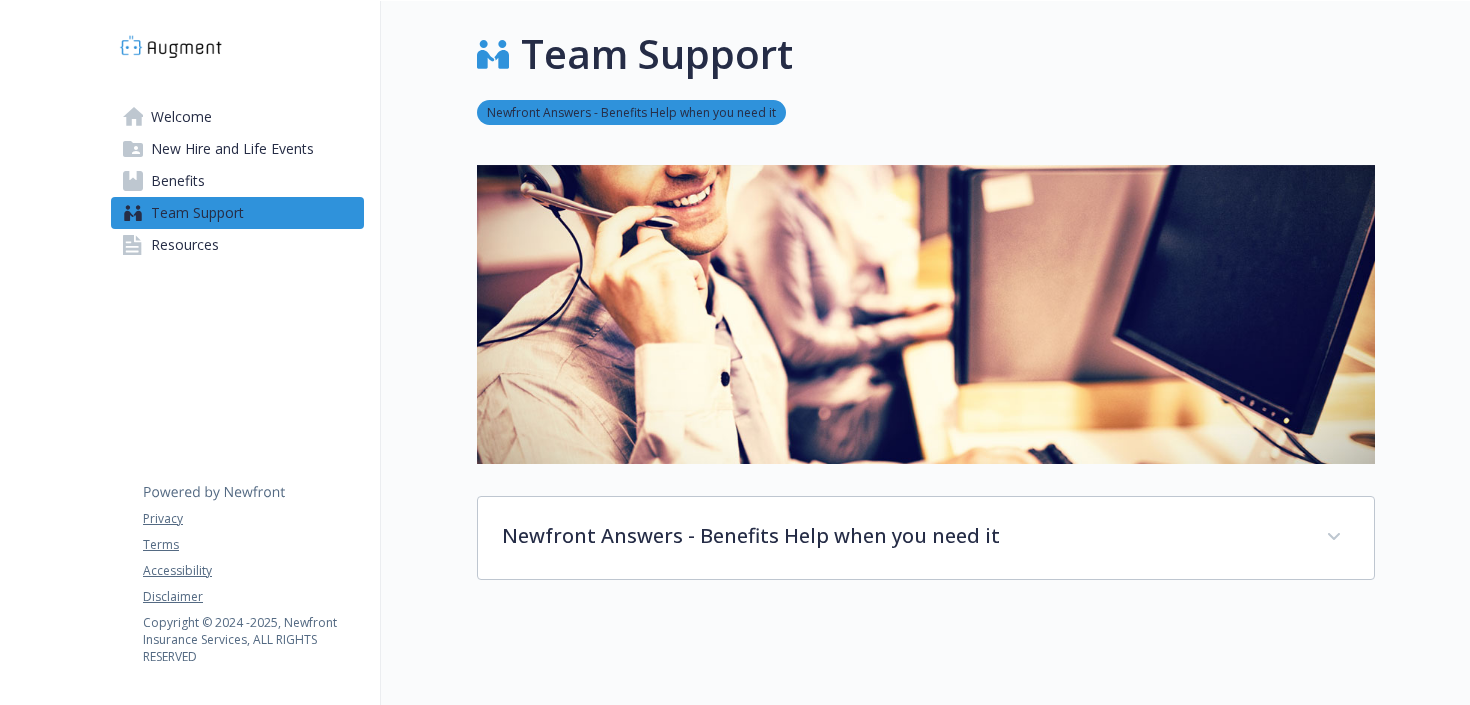 scroll, scrollTop: 270, scrollLeft: 0, axis: vertical 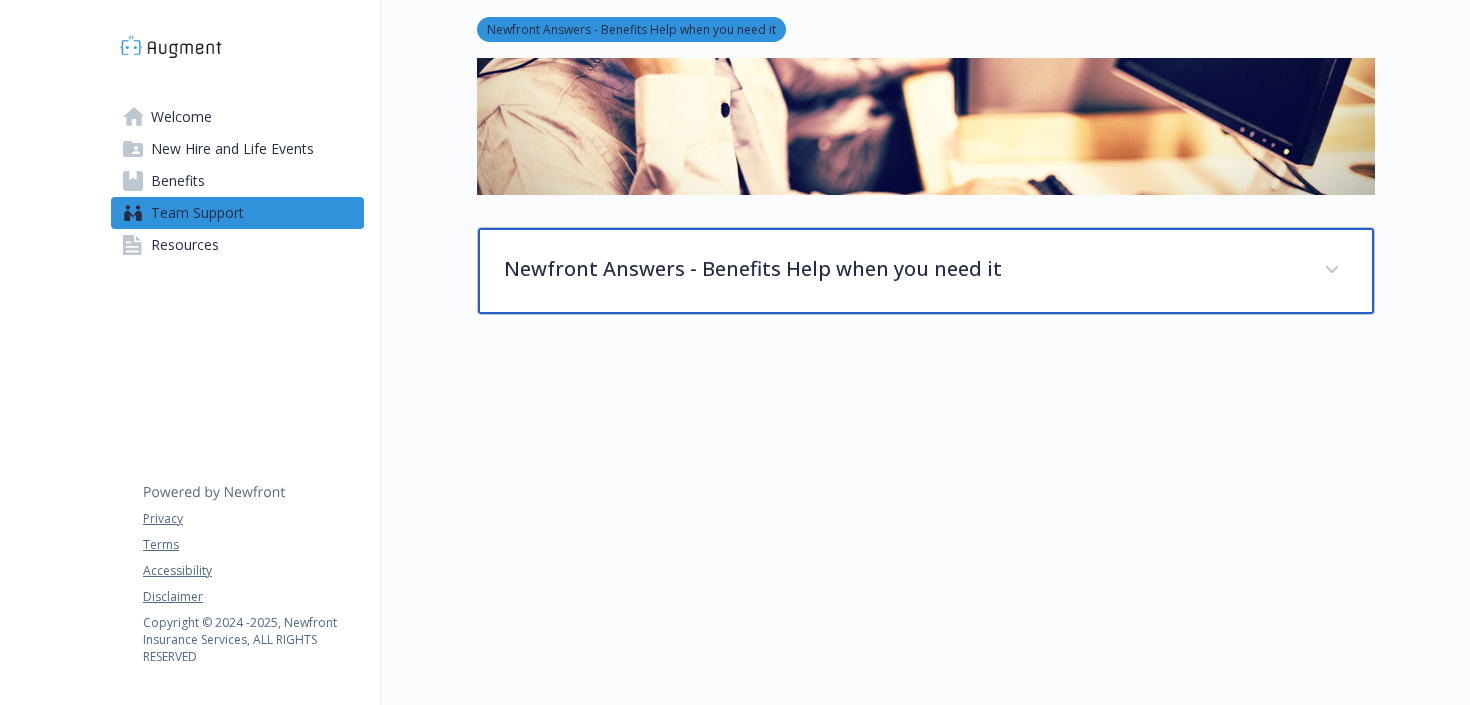 click on "Newfront Answers - Benefits Help when you need it" at bounding box center (926, 271) 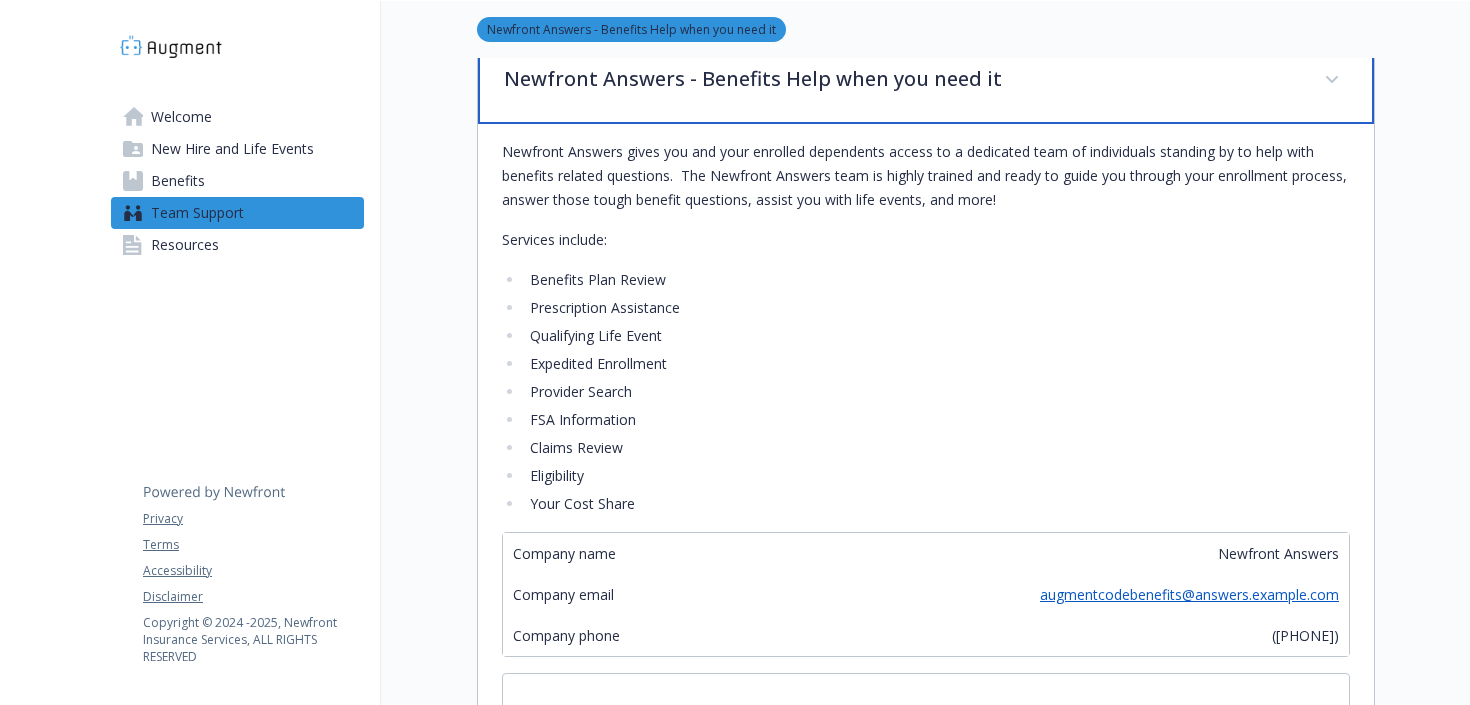 scroll, scrollTop: 783, scrollLeft: 0, axis: vertical 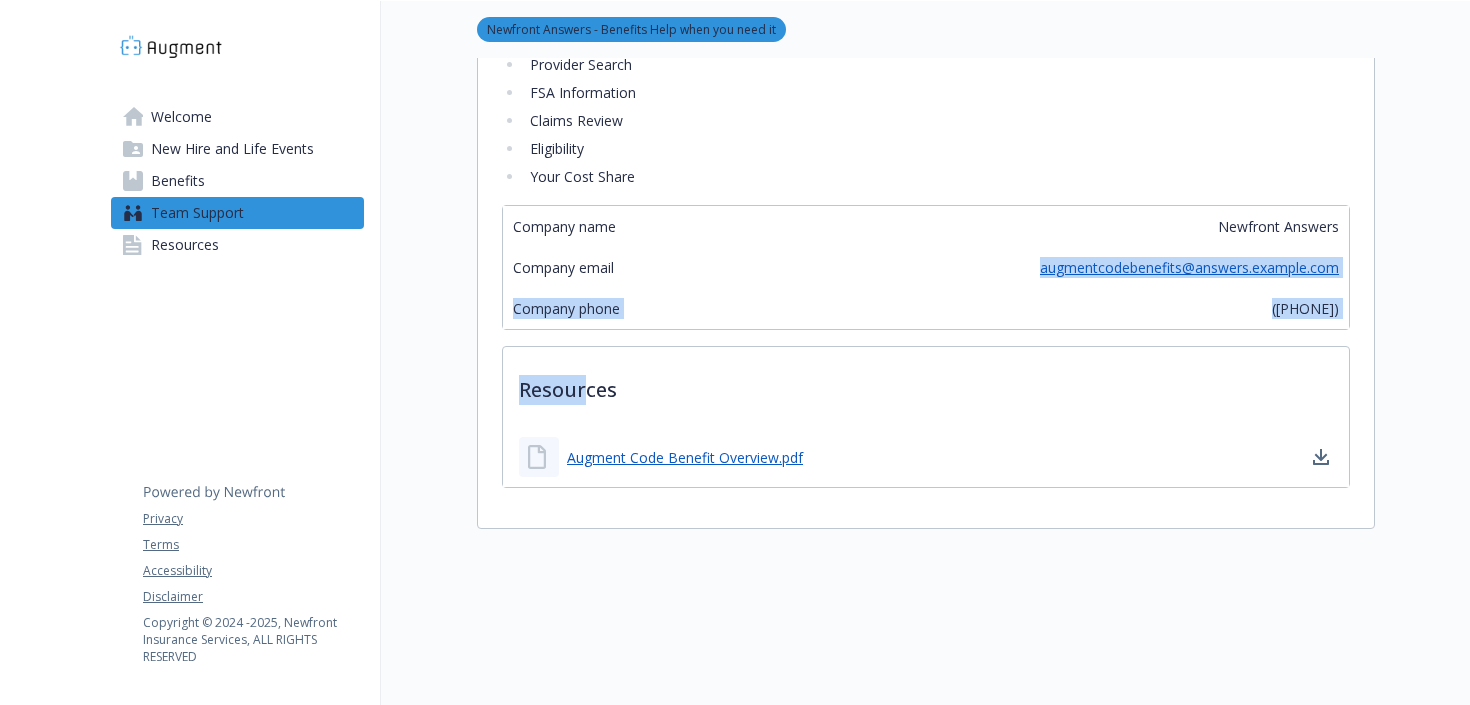 drag, startPoint x: 1023, startPoint y: 272, endPoint x: 573, endPoint y: 380, distance: 462.77856 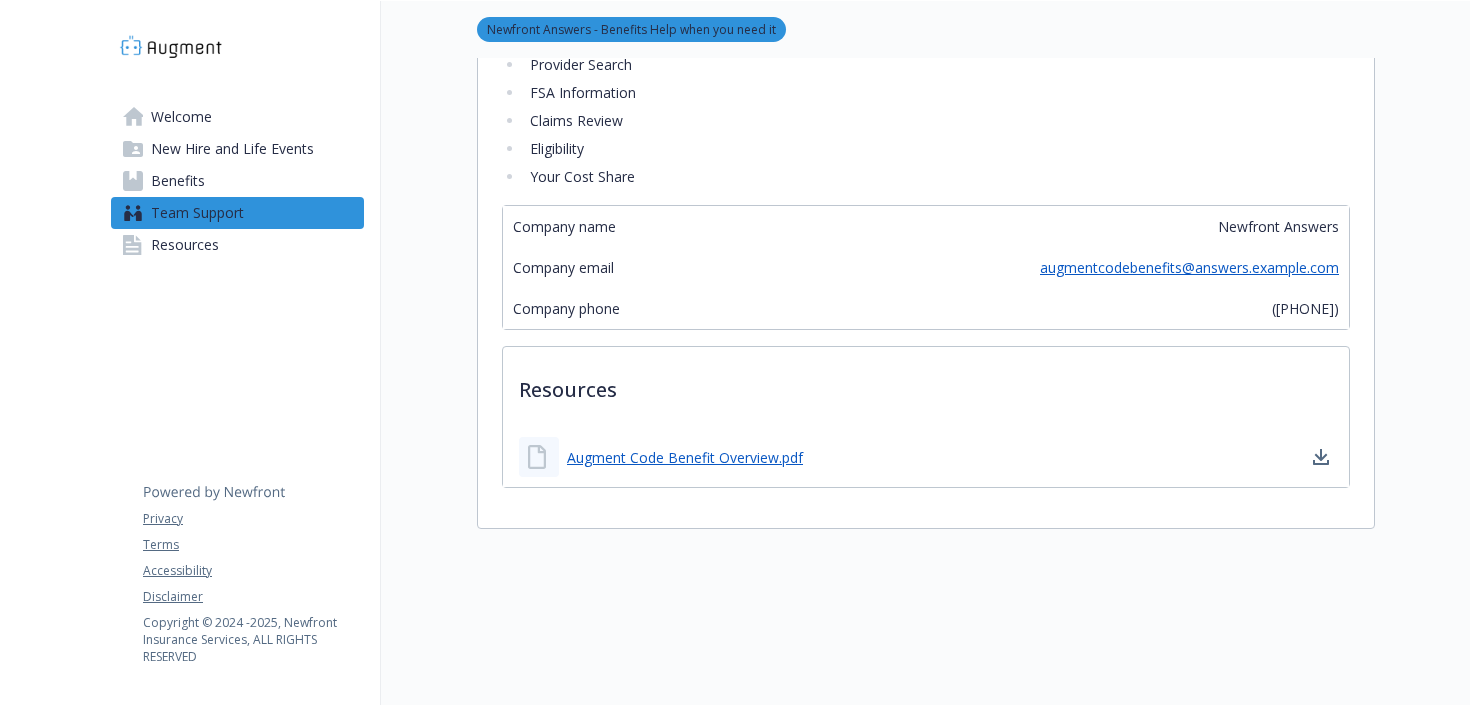 click on "Team Support Newfront Answers - Benefits Help when you need it Newfront Answers - Benefits Help when you need it Newfront Answers gives you and your enrolled dependents access to a dedicated team of individuals standing by to help with benefits related questions.  The Newfront Answers team is highly trained and ready to guide you through your enrollment process, answer those tough benefit questions, assist you with life events, and more!
Services include:
Benefits Plan Review
Prescription Assistance
Qualifying Life Event
Expedited Enrollment
Provider Search
FSA Information
Claims Review
Eligibility
Your Cost Share
Company name Newfront Answers Company email augmentcodebenefits@answers.example.com Company phone ([PHONE]) Resources Augment Code Benefit Overview.pdf" at bounding box center (878, 10) 